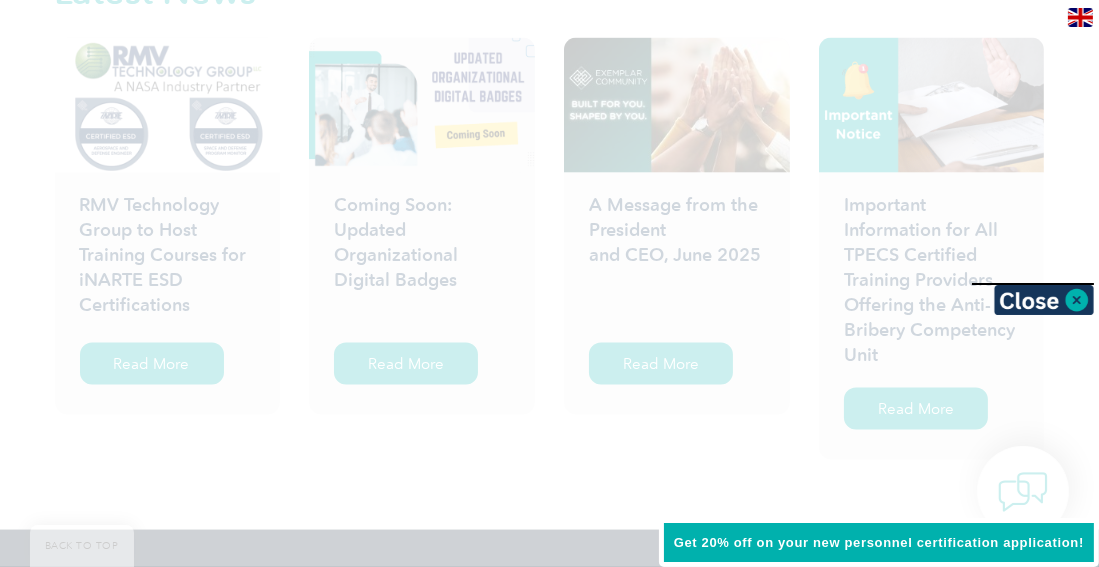 scroll, scrollTop: 3102, scrollLeft: 0, axis: vertical 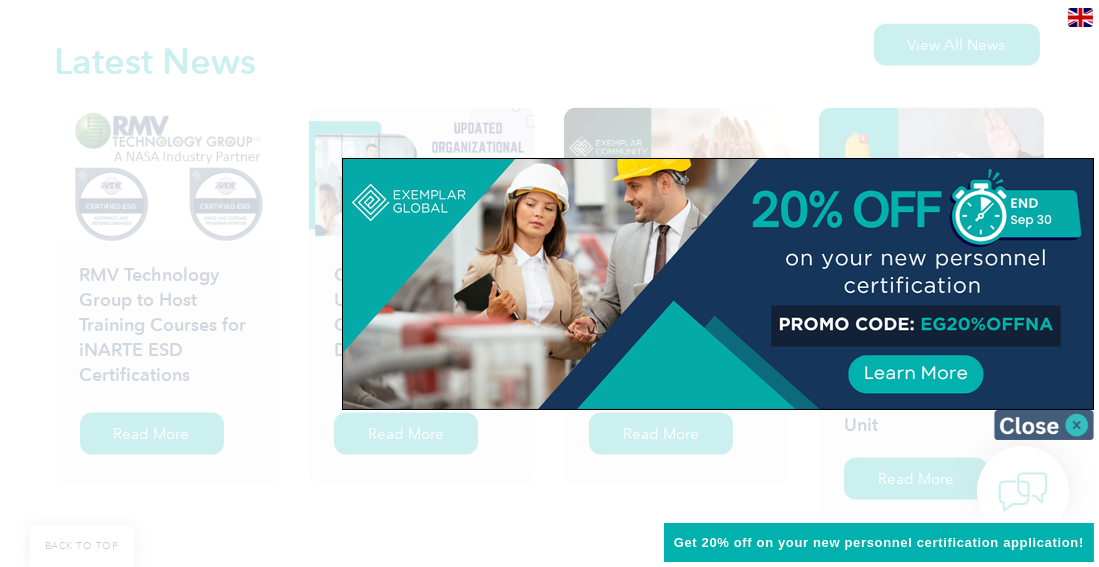 click at bounding box center (1044, 425) 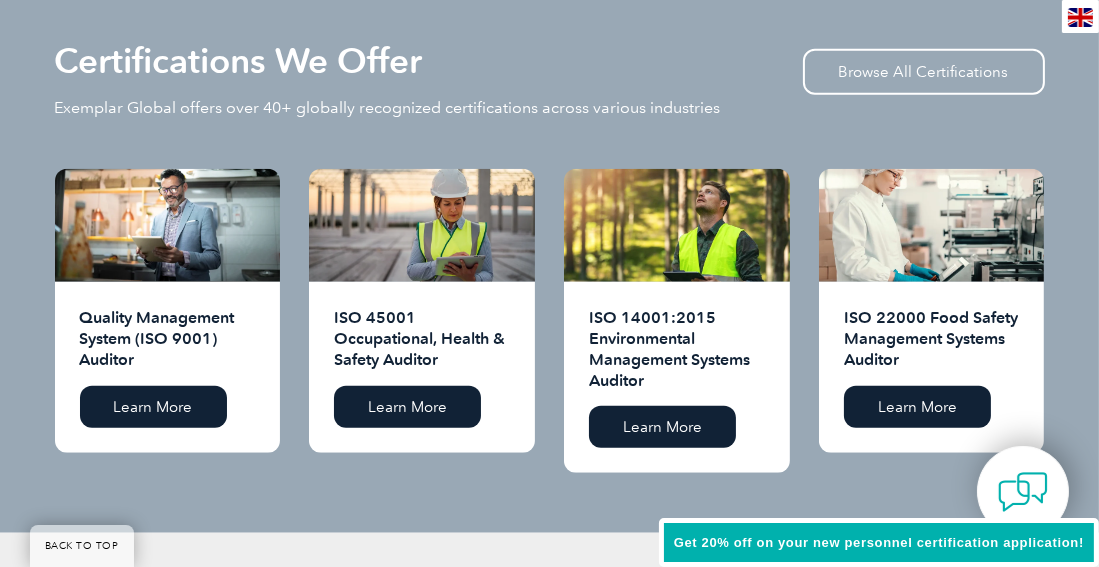 scroll, scrollTop: 1937, scrollLeft: 0, axis: vertical 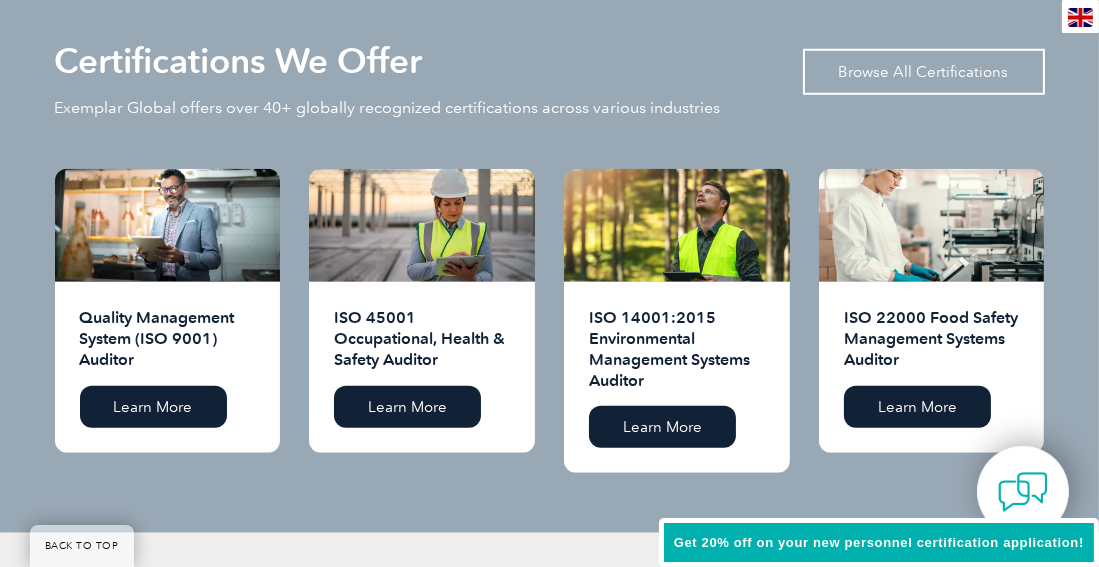 click on "Browse All Certifications" at bounding box center [924, 72] 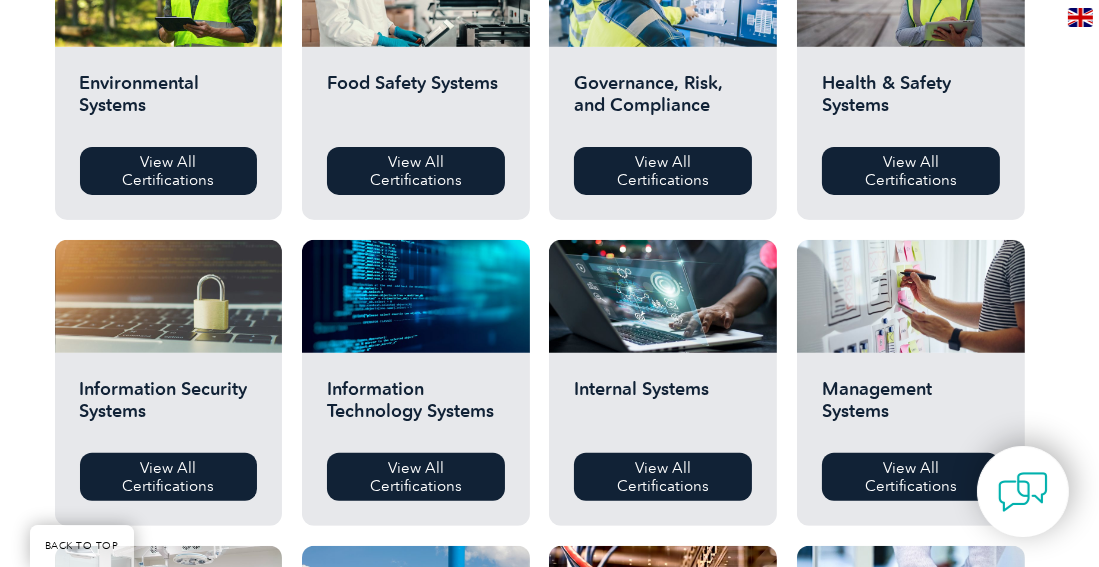 scroll, scrollTop: 899, scrollLeft: 0, axis: vertical 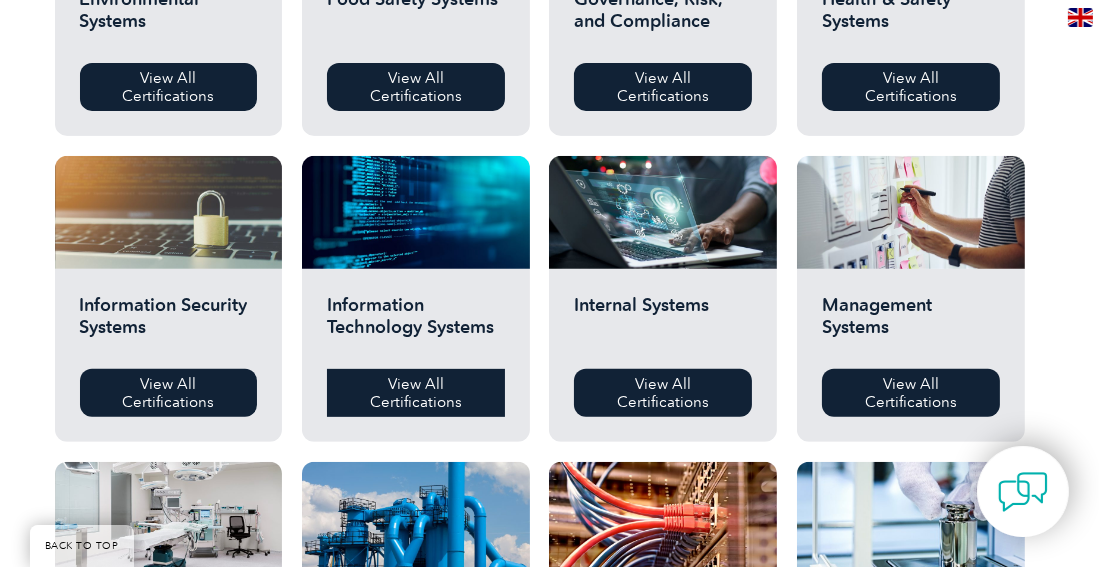 click on "View All Certifications" at bounding box center (416, 393) 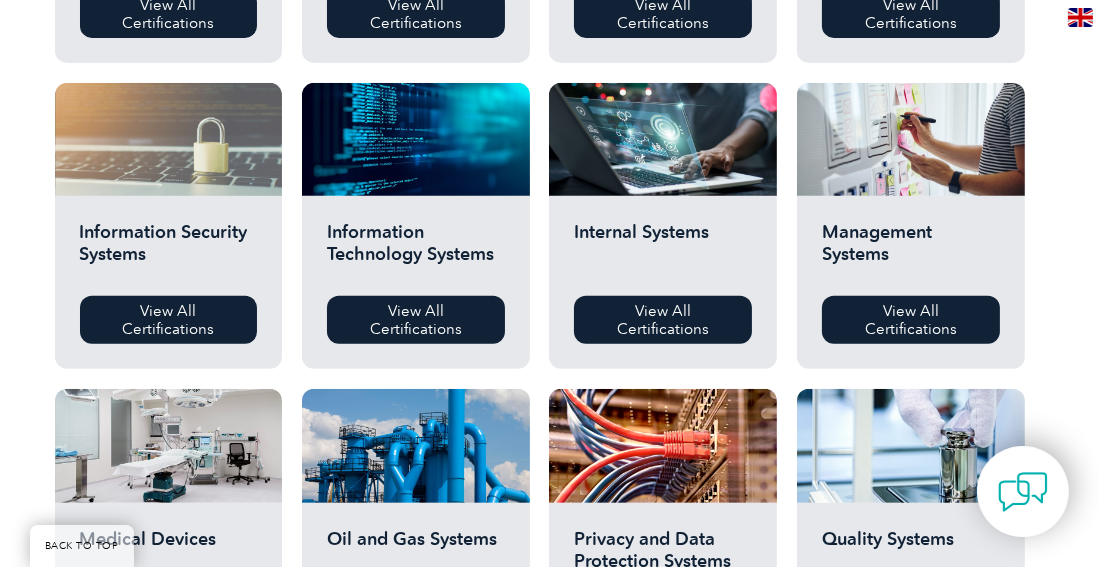 scroll, scrollTop: 1000, scrollLeft: 0, axis: vertical 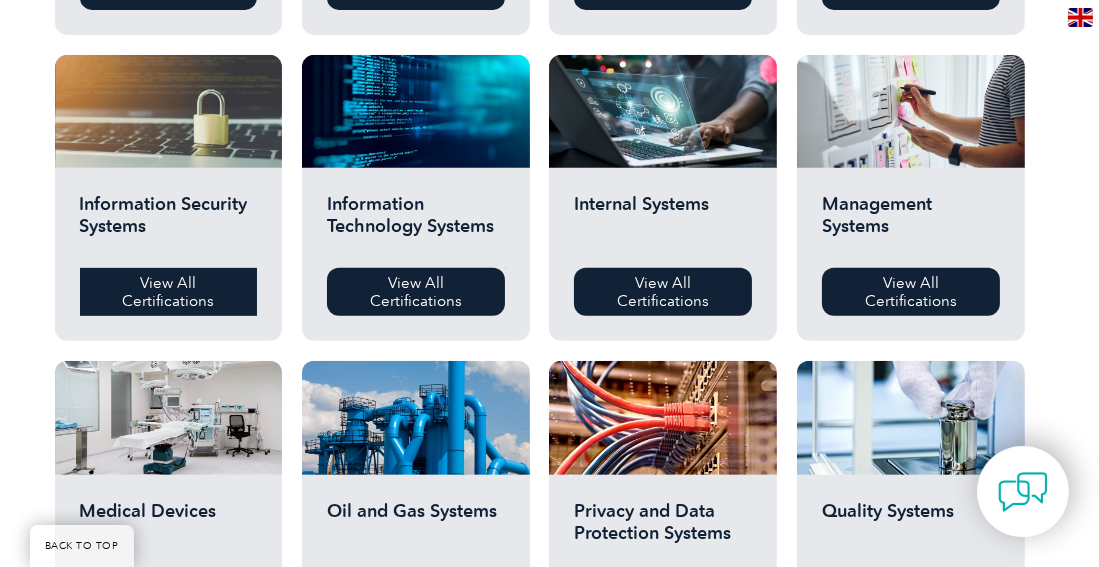 click on "View All Certifications" at bounding box center [169, 292] 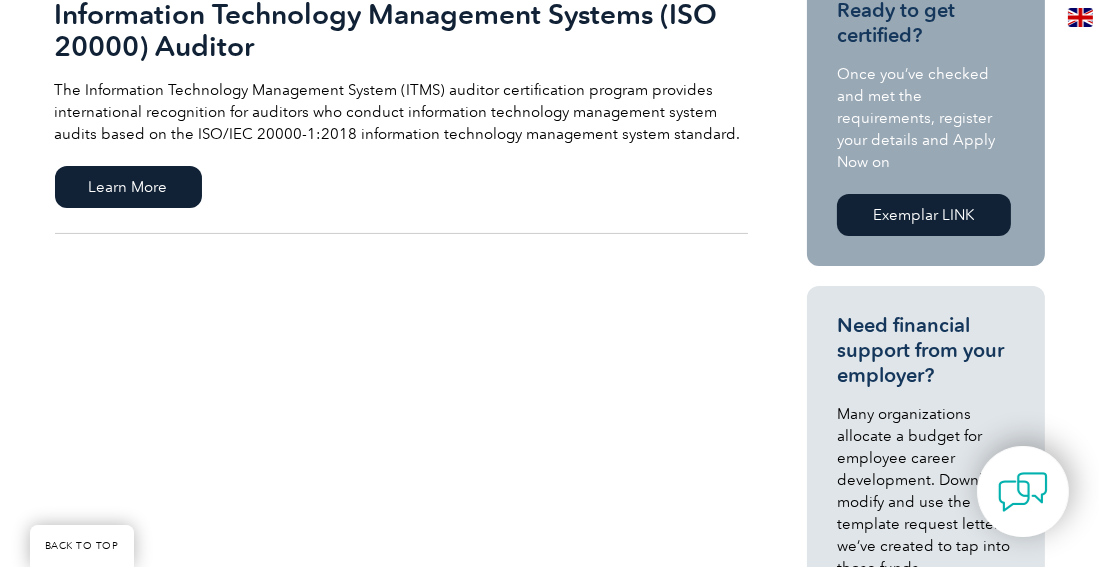 scroll, scrollTop: 499, scrollLeft: 0, axis: vertical 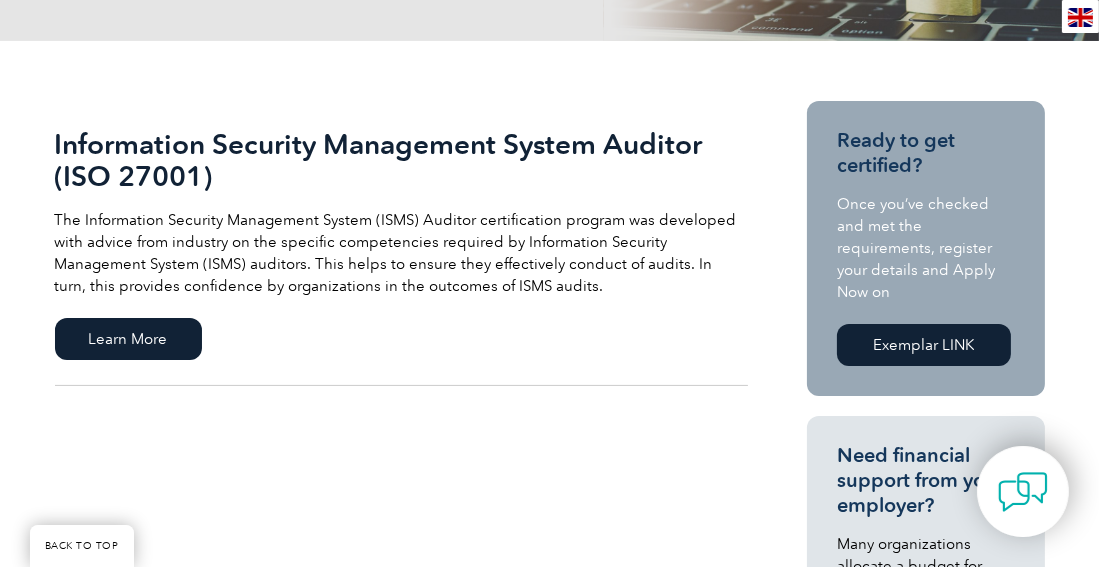 click on "Exemplar LINK" at bounding box center (924, 345) 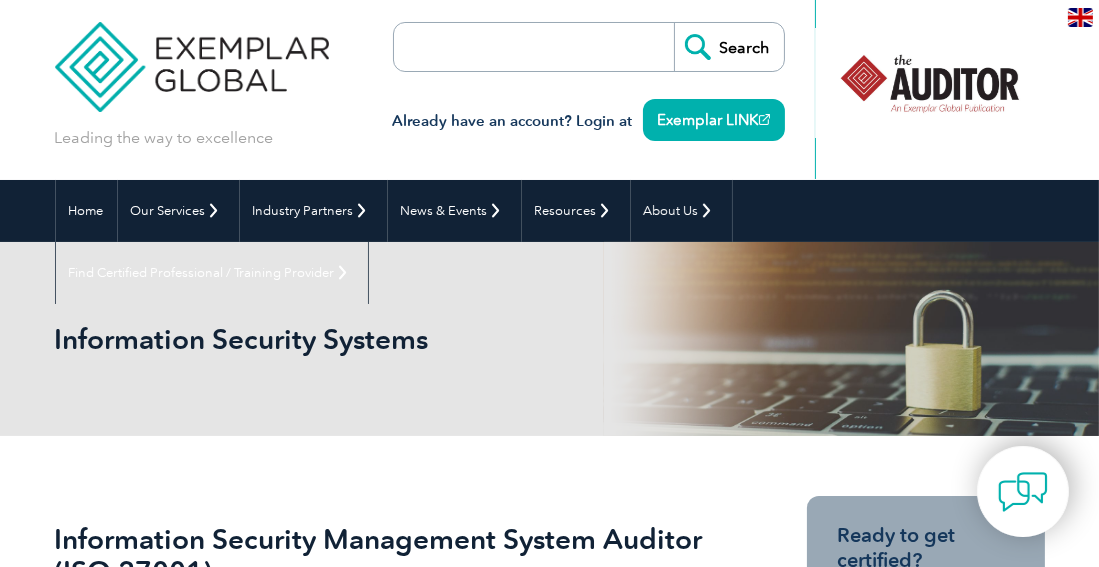 scroll, scrollTop: 0, scrollLeft: 0, axis: both 